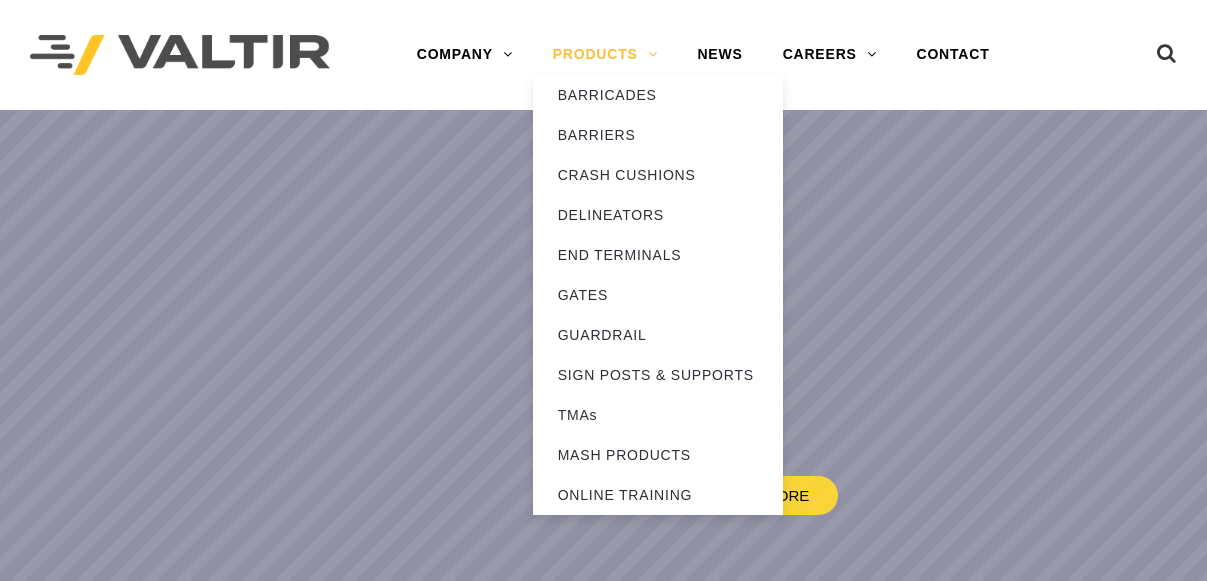 scroll, scrollTop: 0, scrollLeft: 0, axis: both 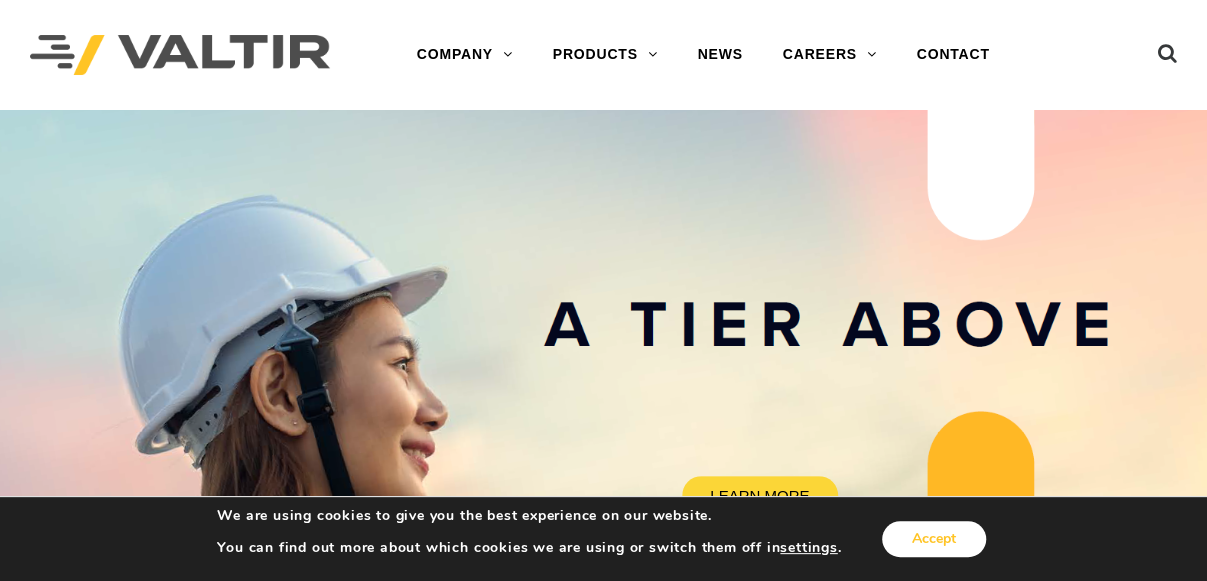 click on "Accept" at bounding box center (934, 539) 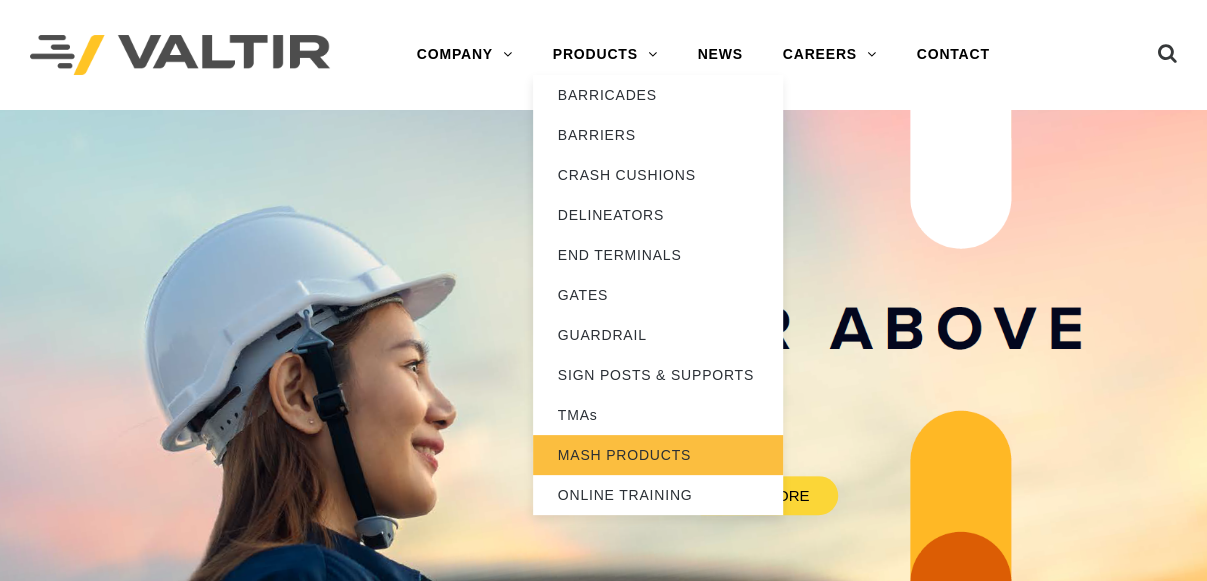click on "MASH PRODUCTS" at bounding box center [658, 455] 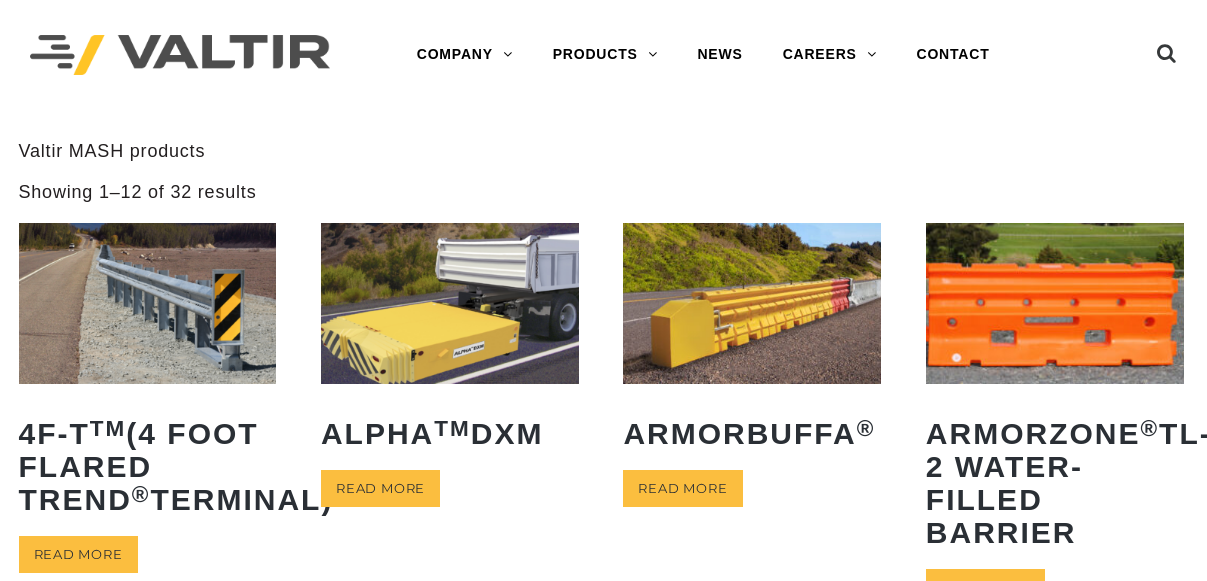 scroll, scrollTop: 0, scrollLeft: 0, axis: both 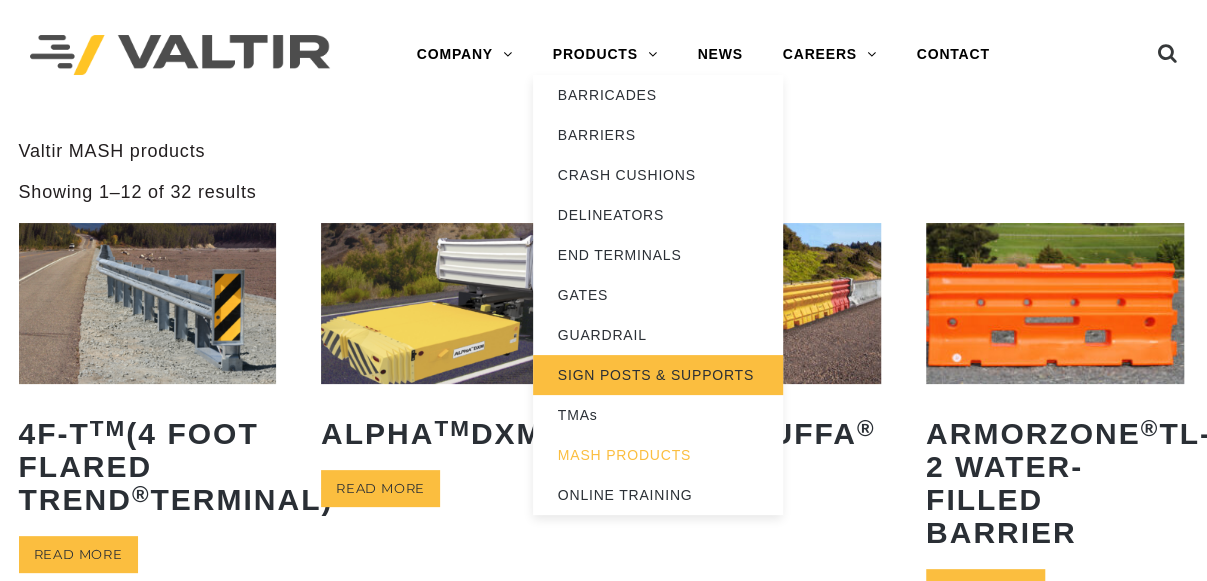 click on "SIGN POSTS & SUPPORTS" at bounding box center [658, 375] 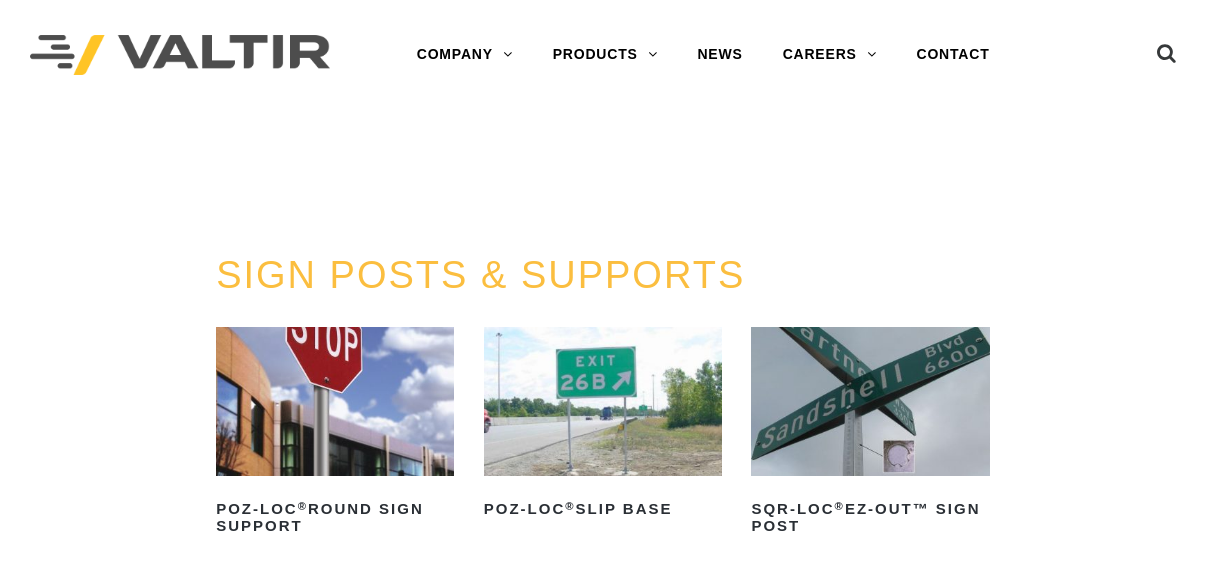 scroll, scrollTop: 0, scrollLeft: 0, axis: both 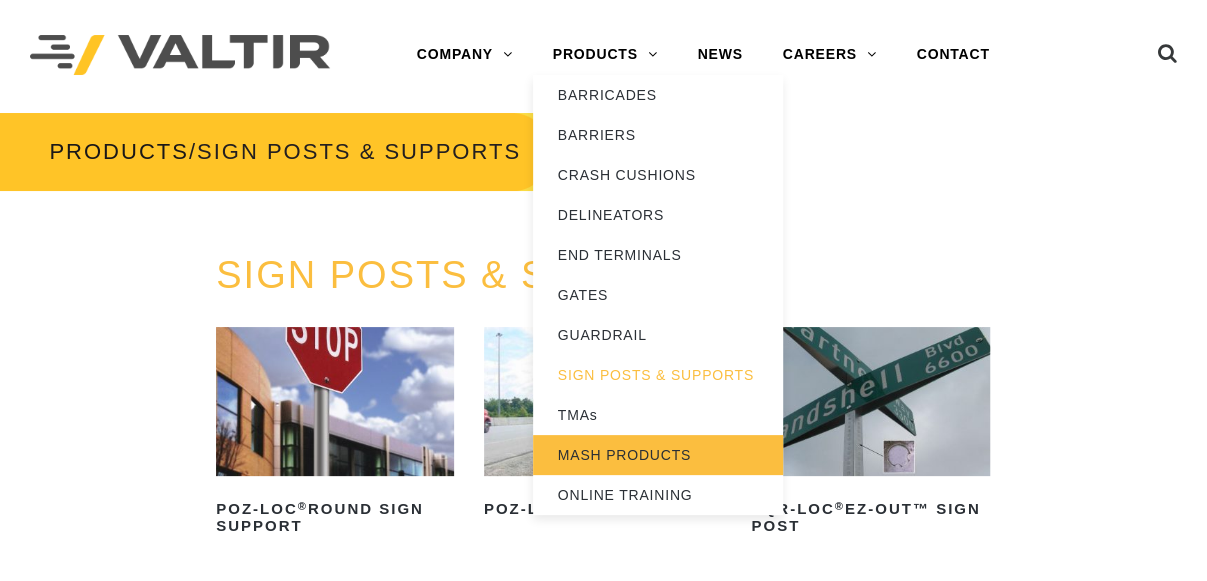 click on "MASH PRODUCTS" at bounding box center (658, 455) 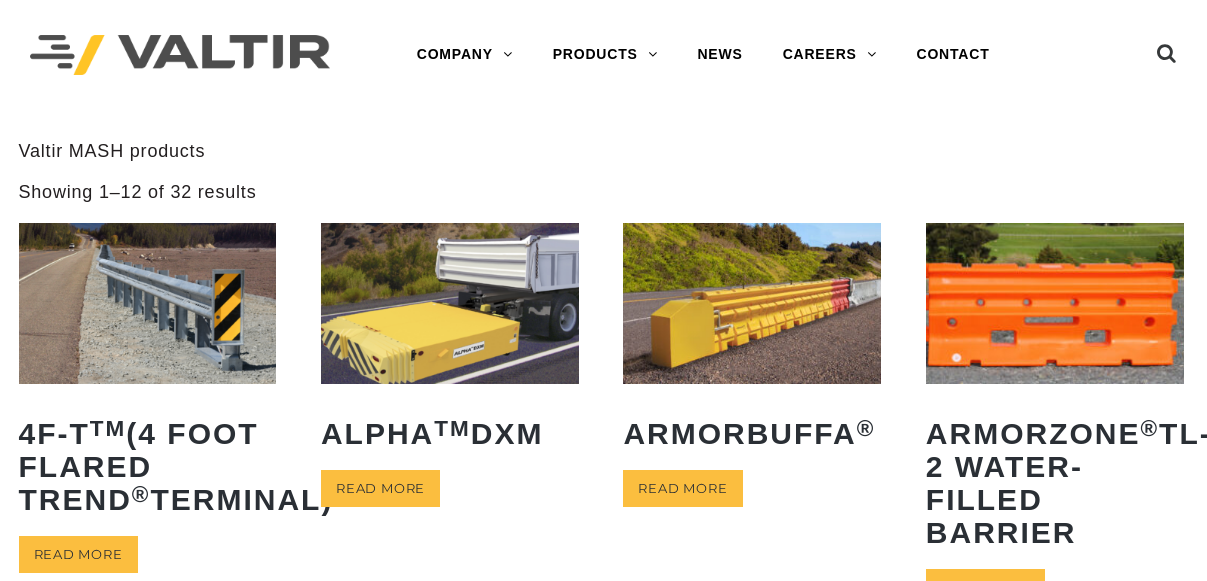 scroll, scrollTop: 0, scrollLeft: 0, axis: both 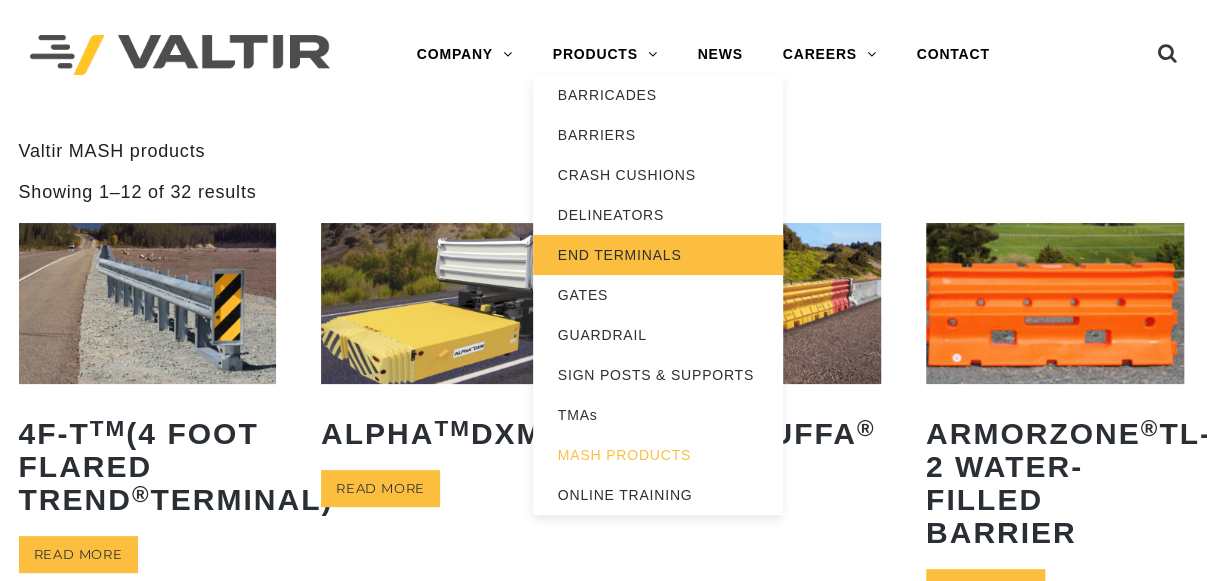 click on "END TERMINALS" at bounding box center [658, 255] 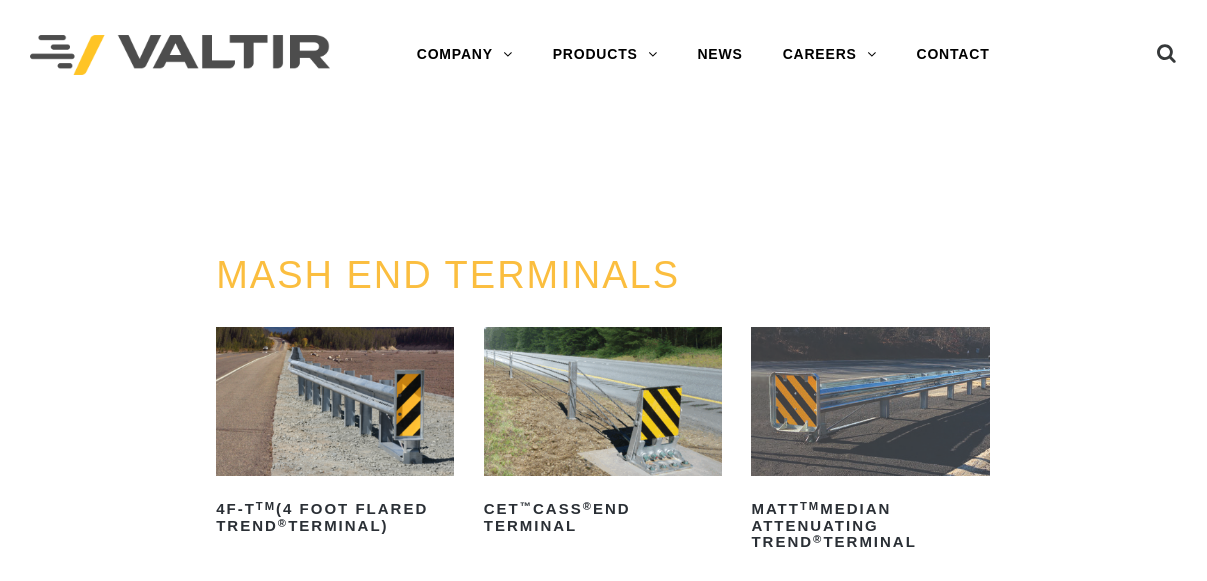 scroll, scrollTop: 0, scrollLeft: 0, axis: both 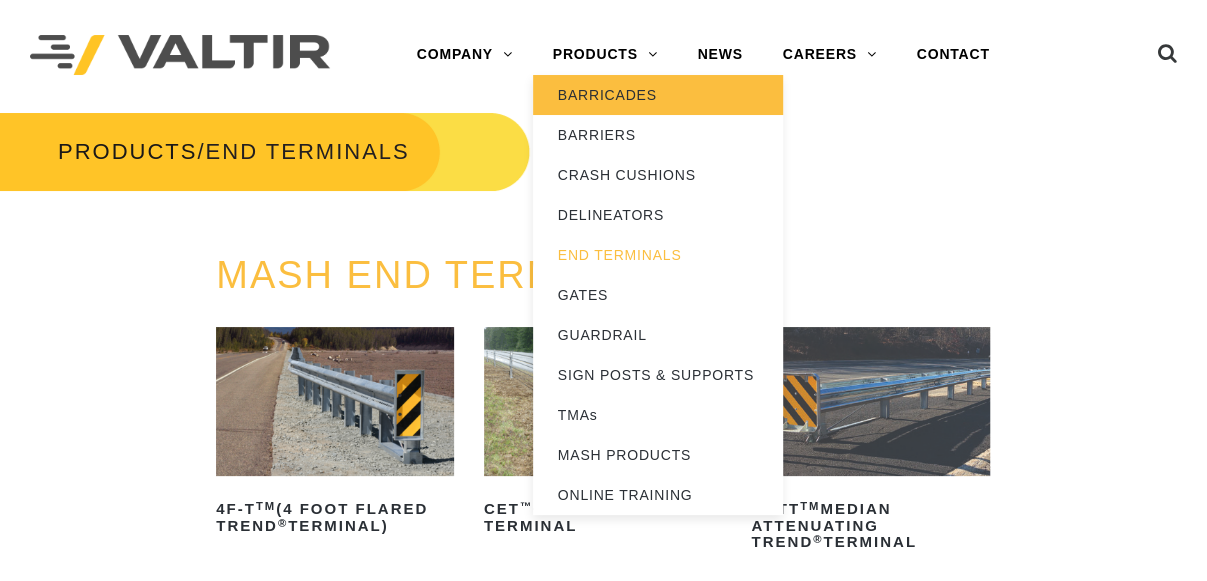 click on "BARRICADES" at bounding box center [658, 95] 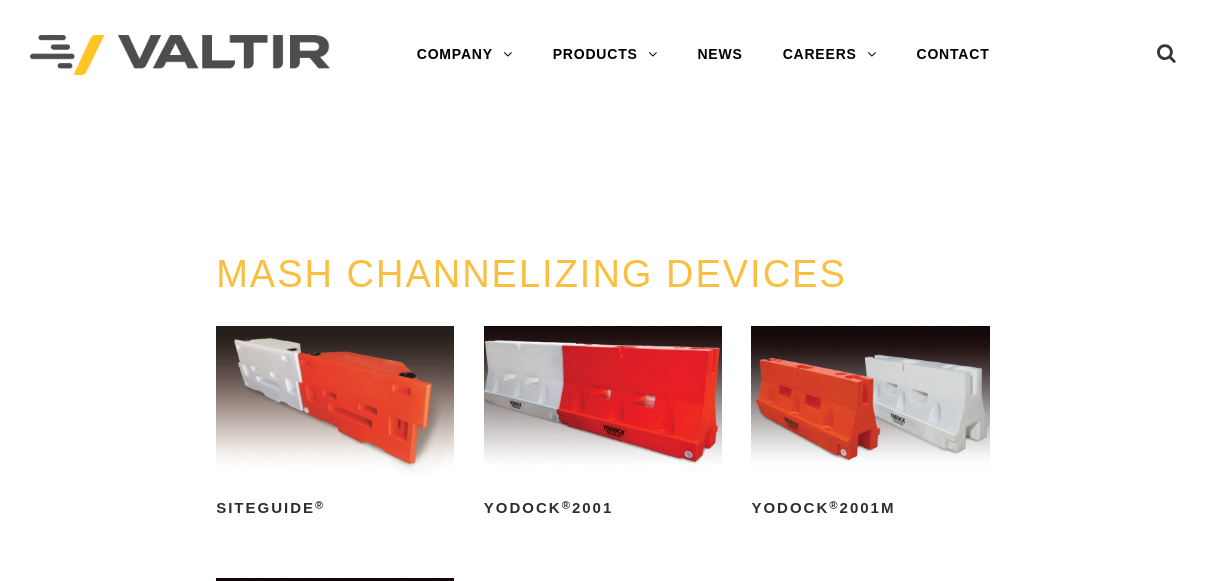 scroll, scrollTop: 0, scrollLeft: 0, axis: both 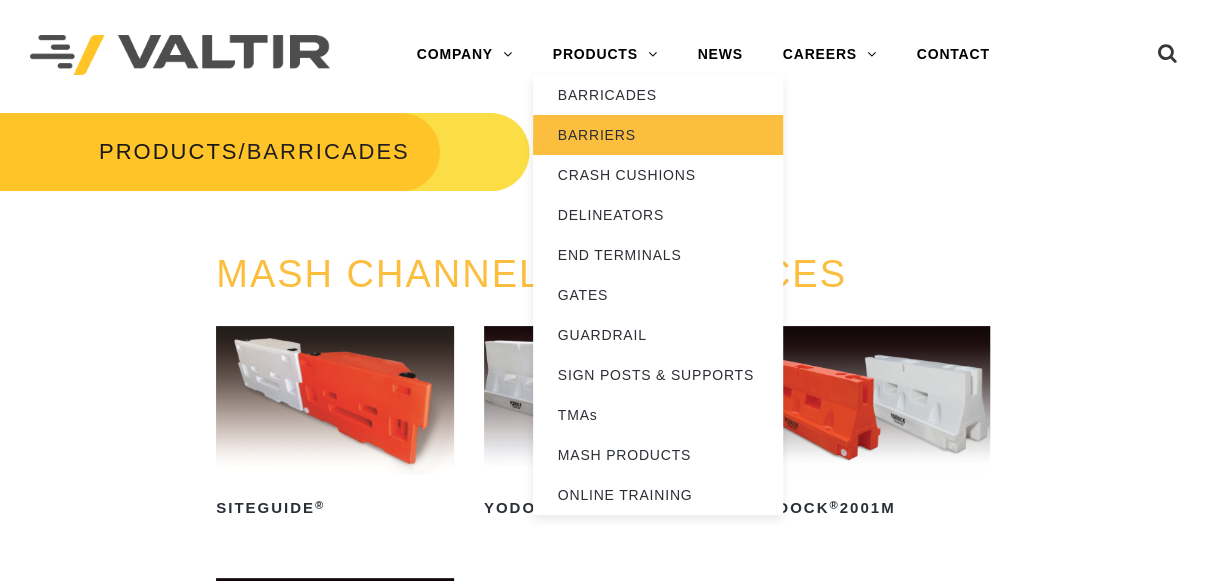 click on "BARRIERS" at bounding box center [658, 135] 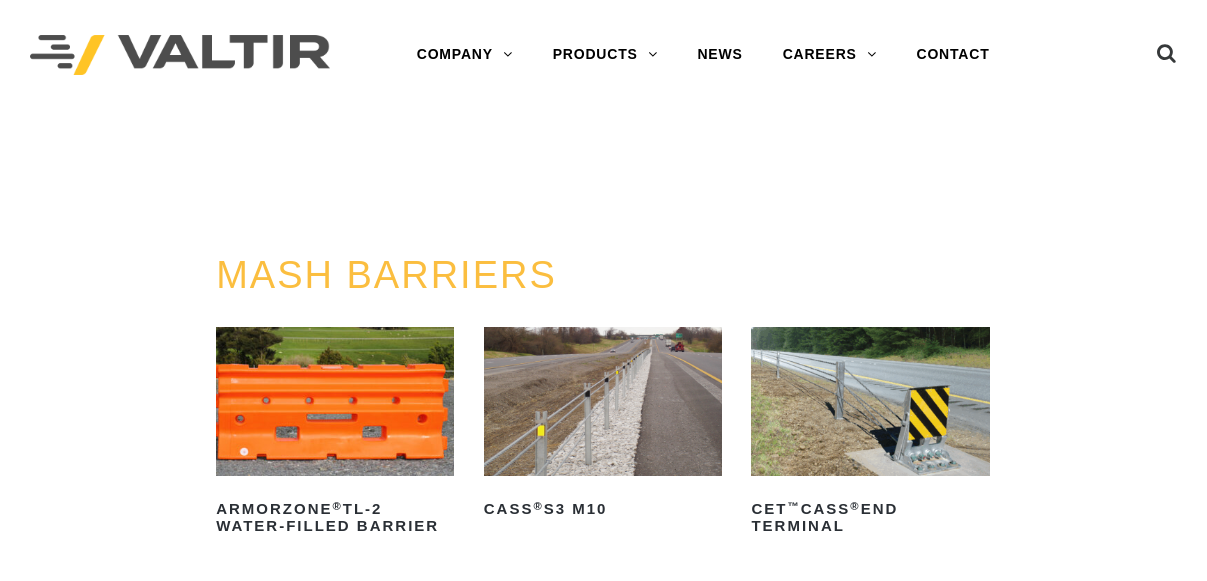 scroll, scrollTop: 0, scrollLeft: 0, axis: both 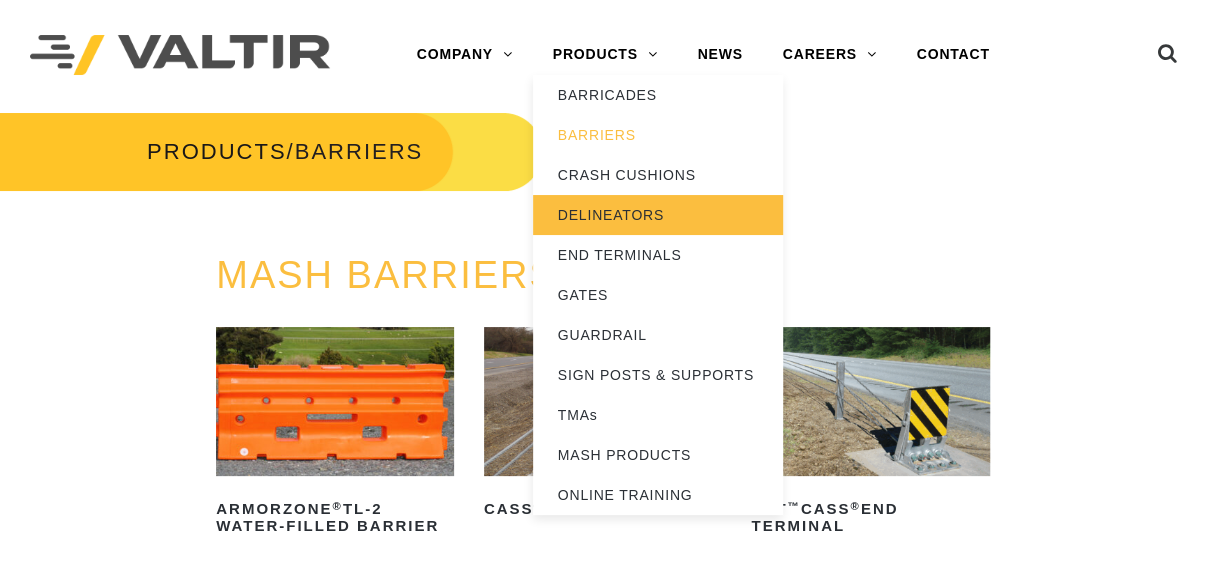 click on "DELINEATORS" at bounding box center (658, 215) 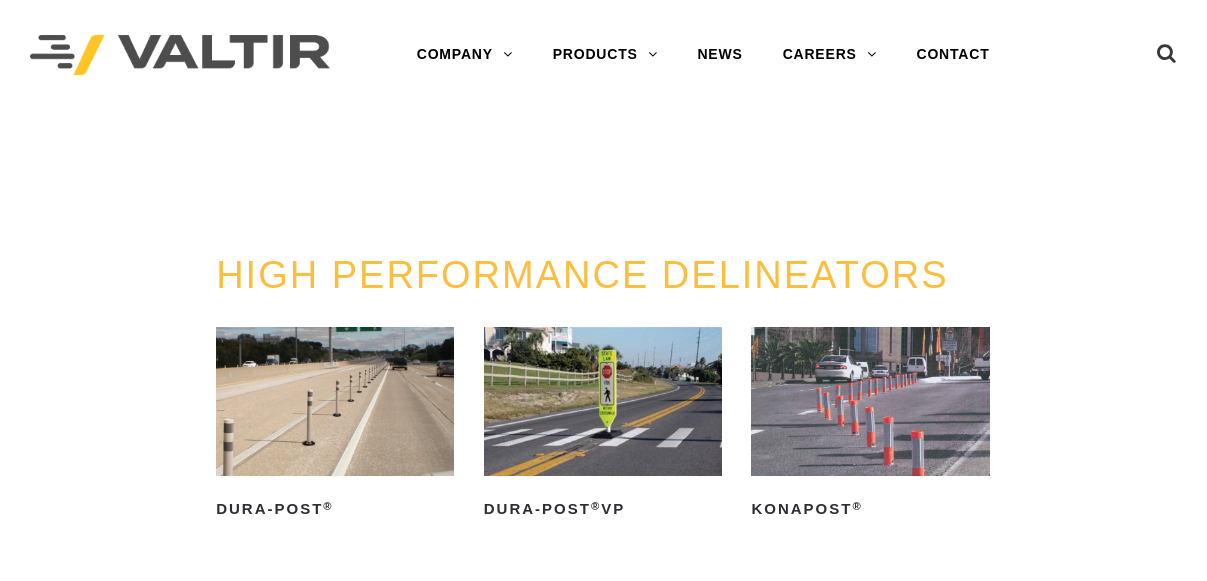 scroll, scrollTop: 0, scrollLeft: 0, axis: both 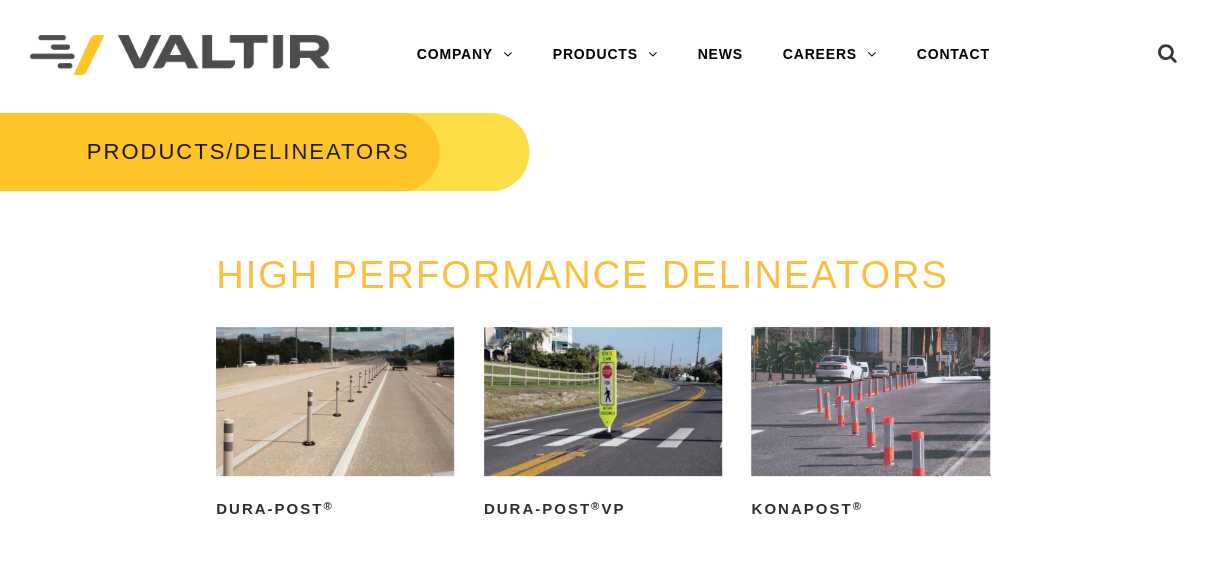 click on "HIGH PERFORMANCE DELINEATORS
Dura-Post ®
Read more
Dura-Post ®  VP
Read more
KonaPost ®
Read more" at bounding box center (603, 456) 